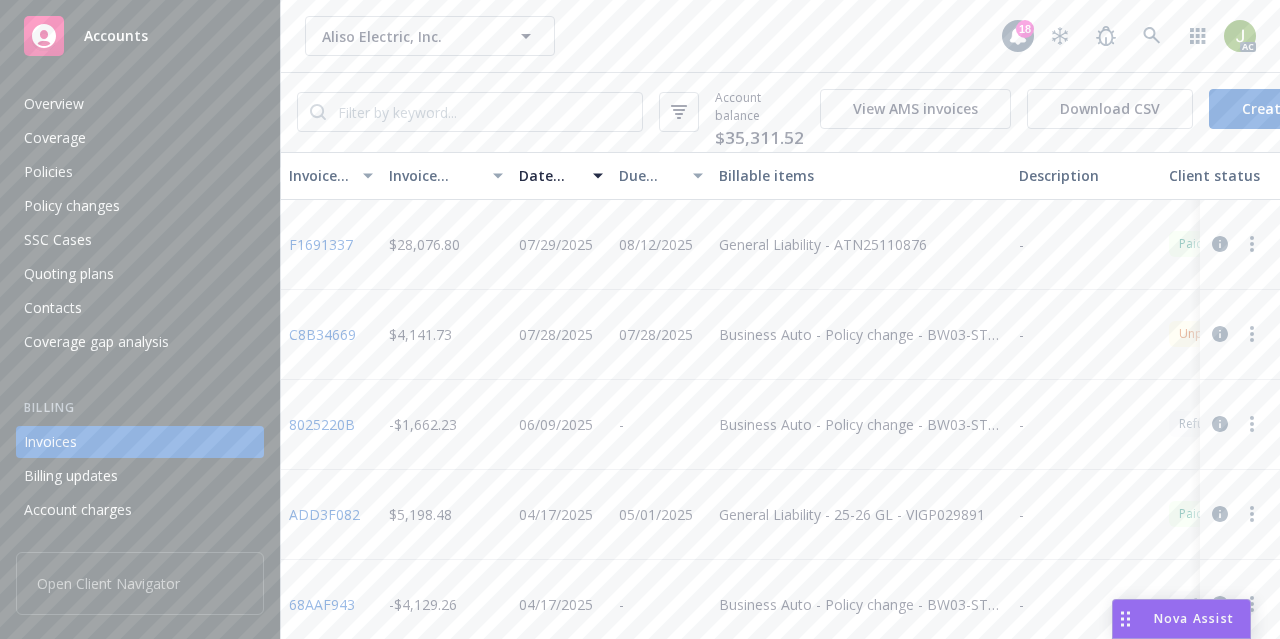 scroll, scrollTop: 0, scrollLeft: 0, axis: both 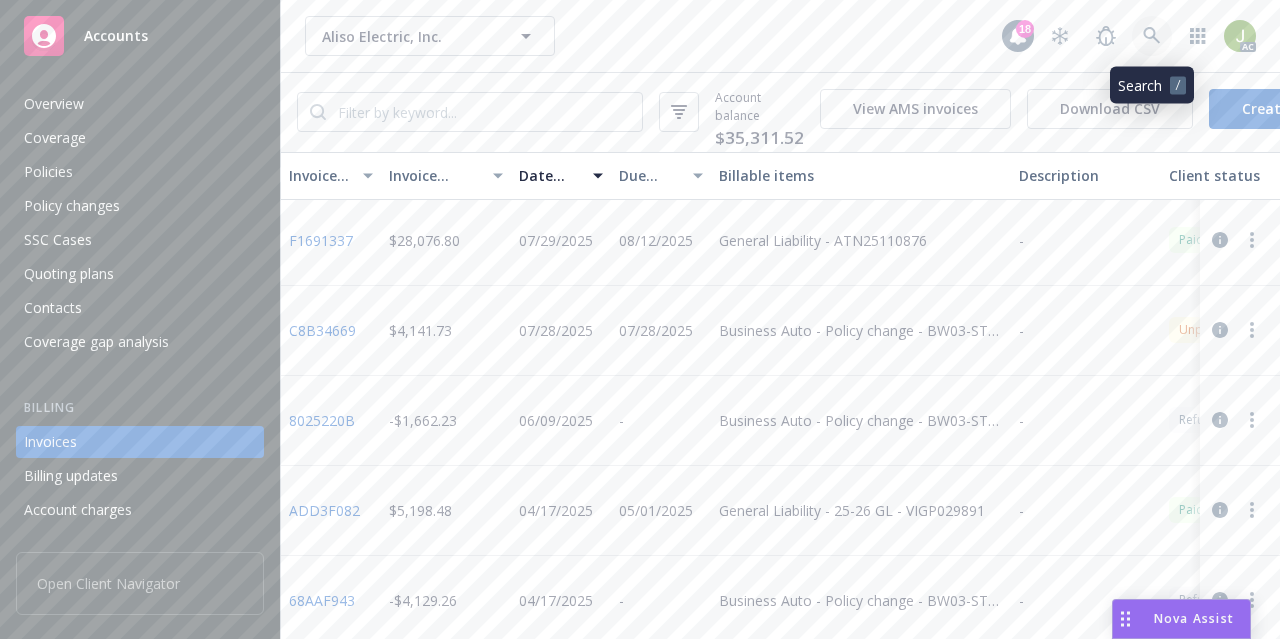 click at bounding box center (1152, 36) 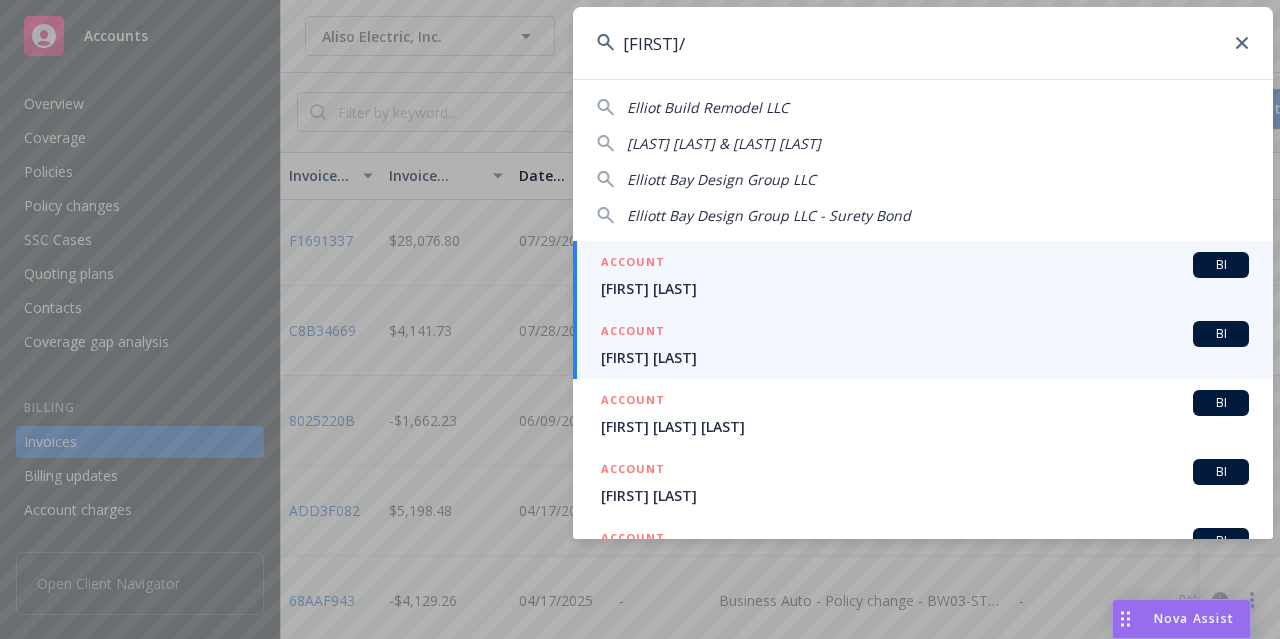scroll, scrollTop: 0, scrollLeft: 0, axis: both 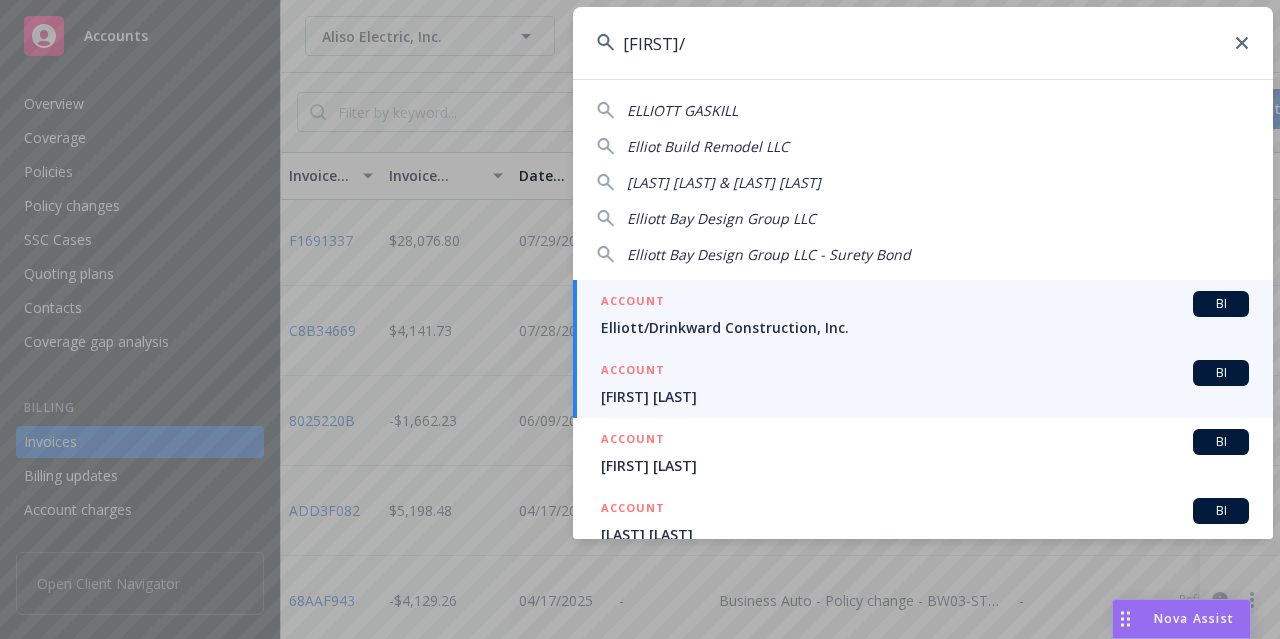 type on "[FIRST]/" 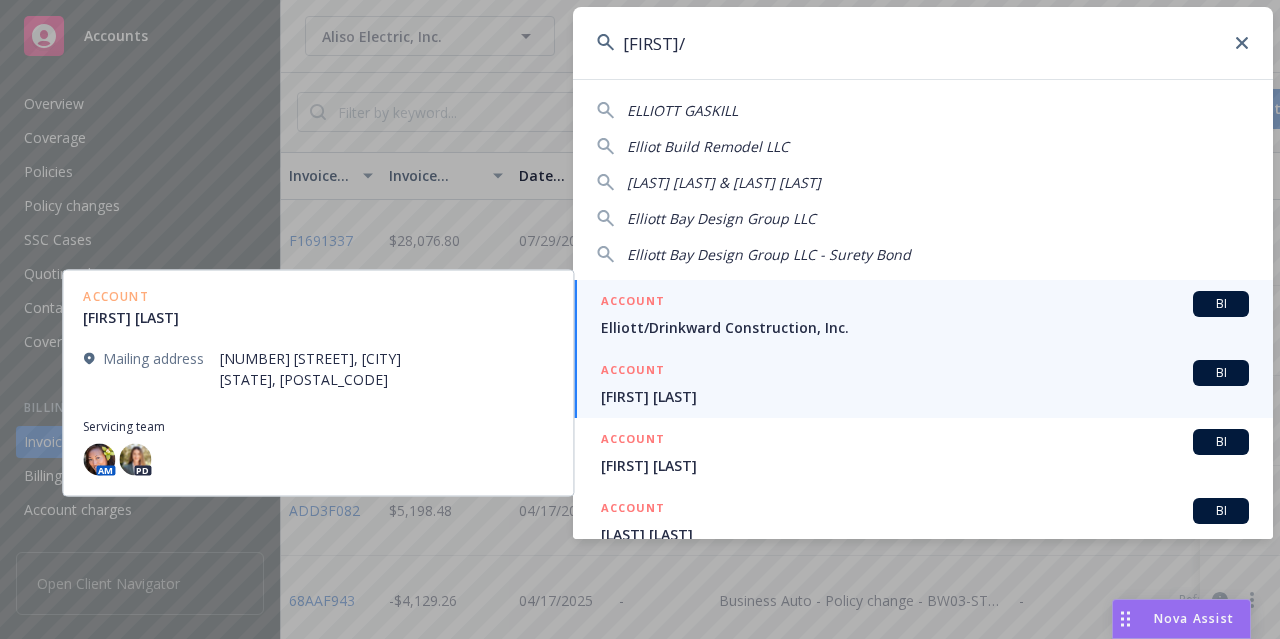 click on "ACCOUNT BI" at bounding box center [925, 304] 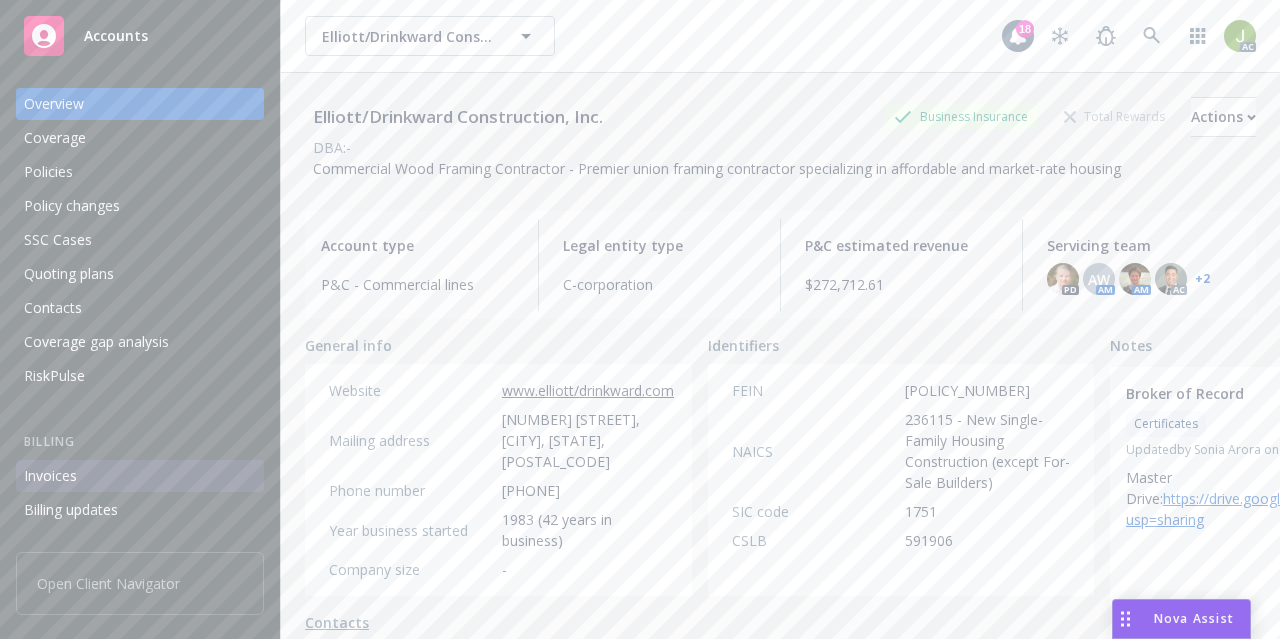click on "Invoices" at bounding box center (140, 476) 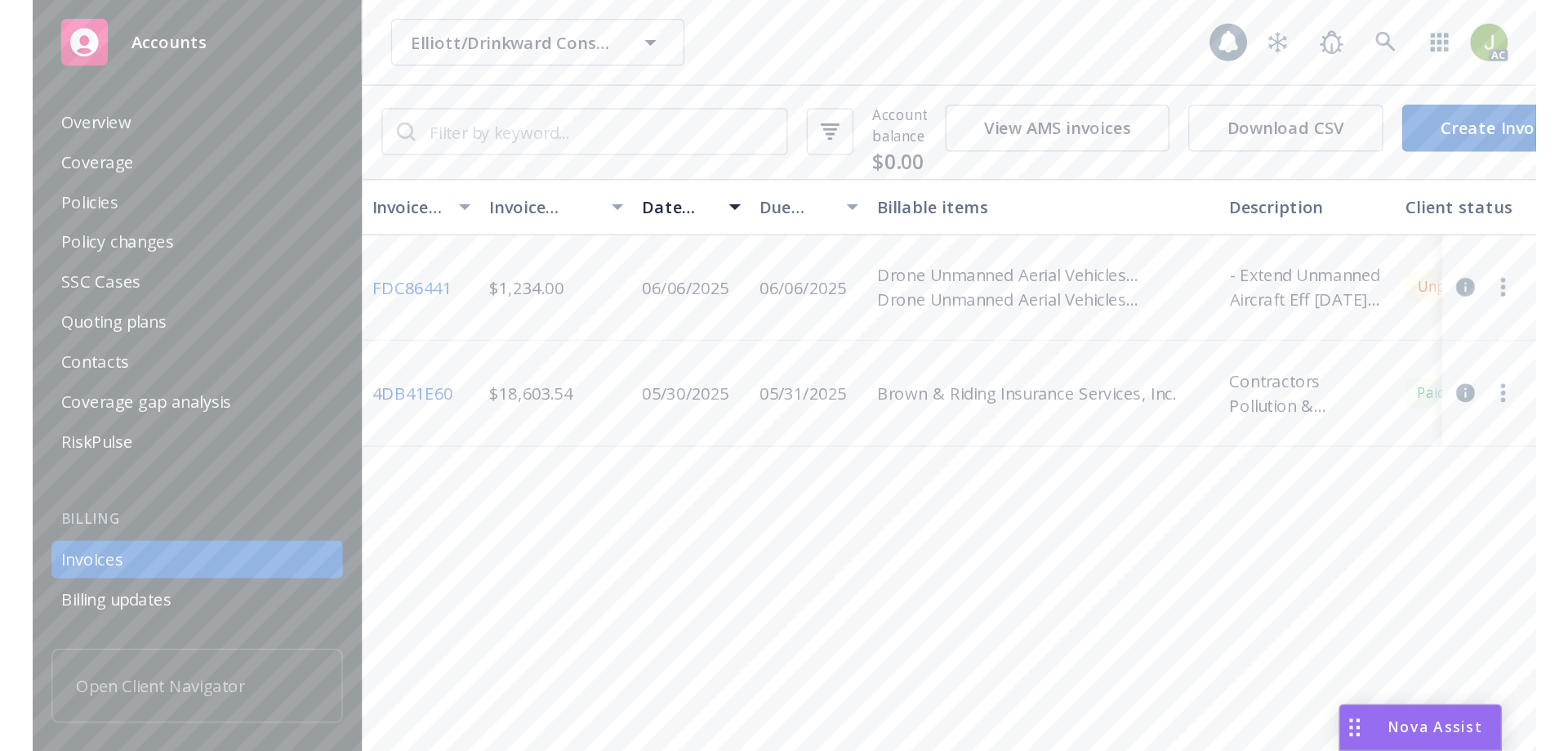 scroll, scrollTop: 101, scrollLeft: 0, axis: vertical 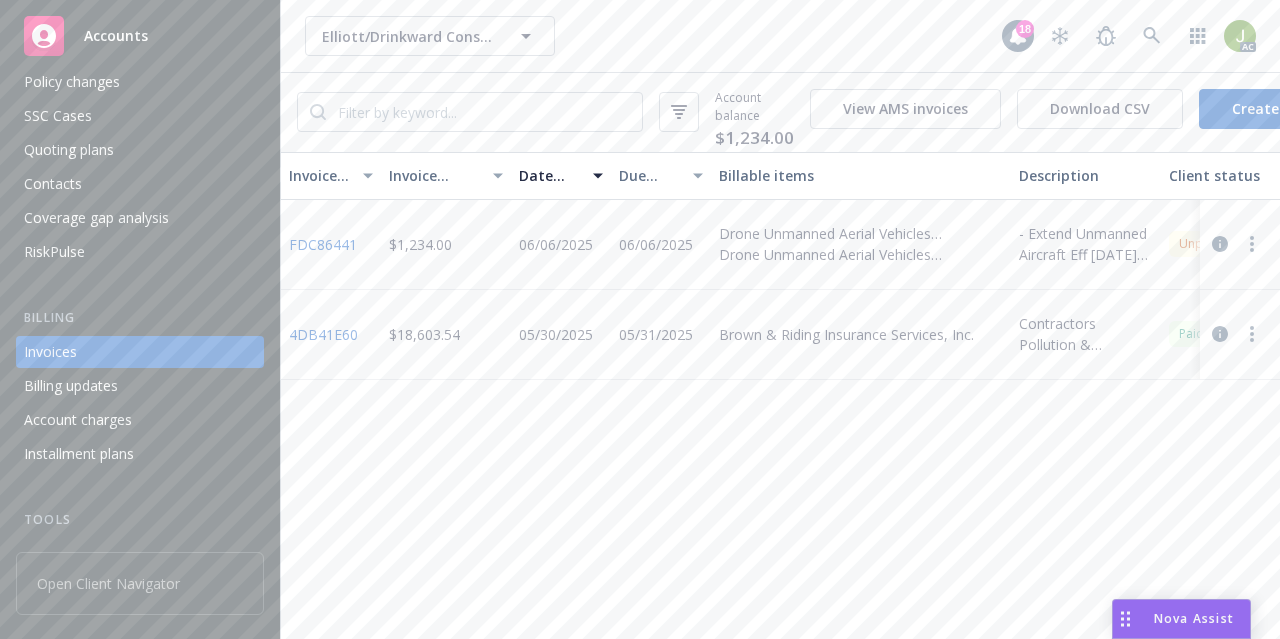 click on "FDC86441" at bounding box center [323, 244] 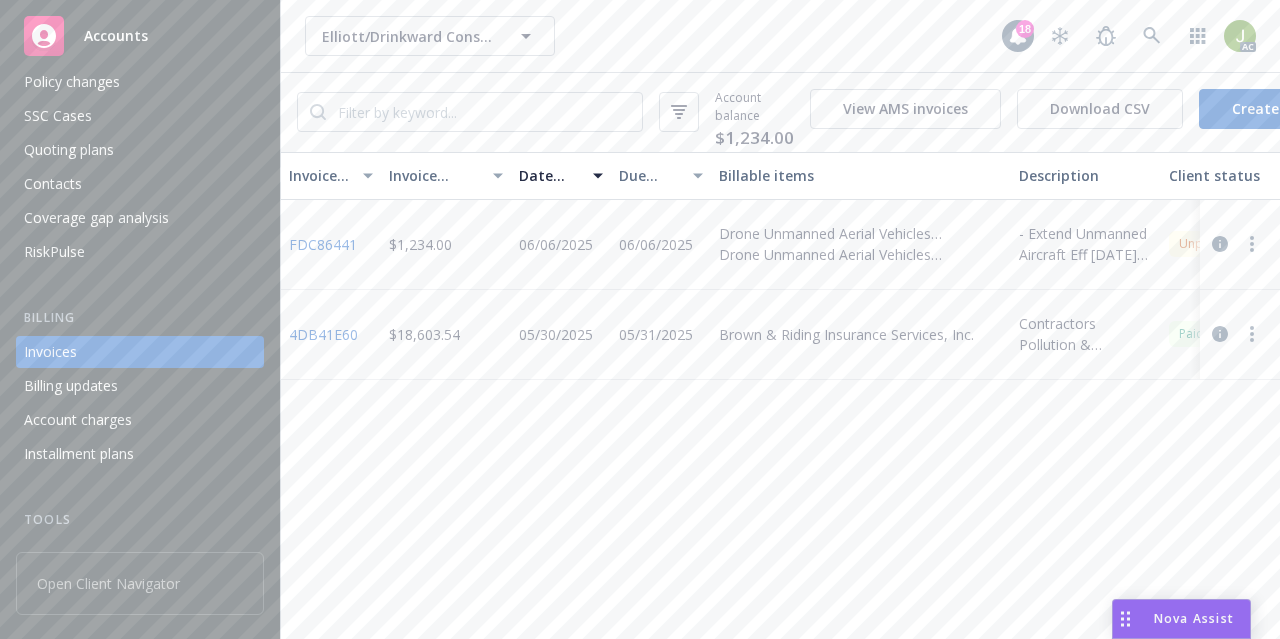 click on "4DB41E60" at bounding box center [323, 334] 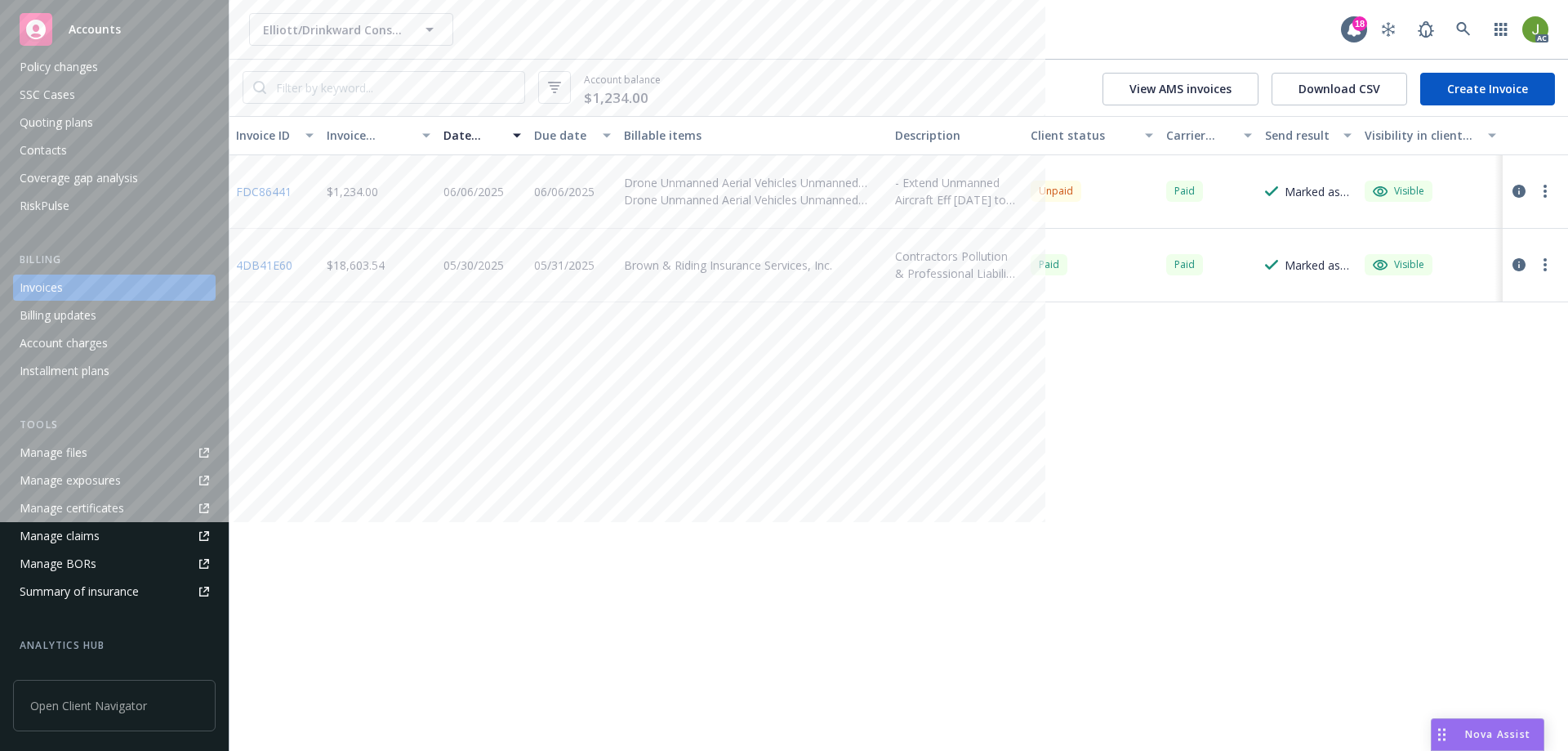 scroll, scrollTop: 102, scrollLeft: 0, axis: vertical 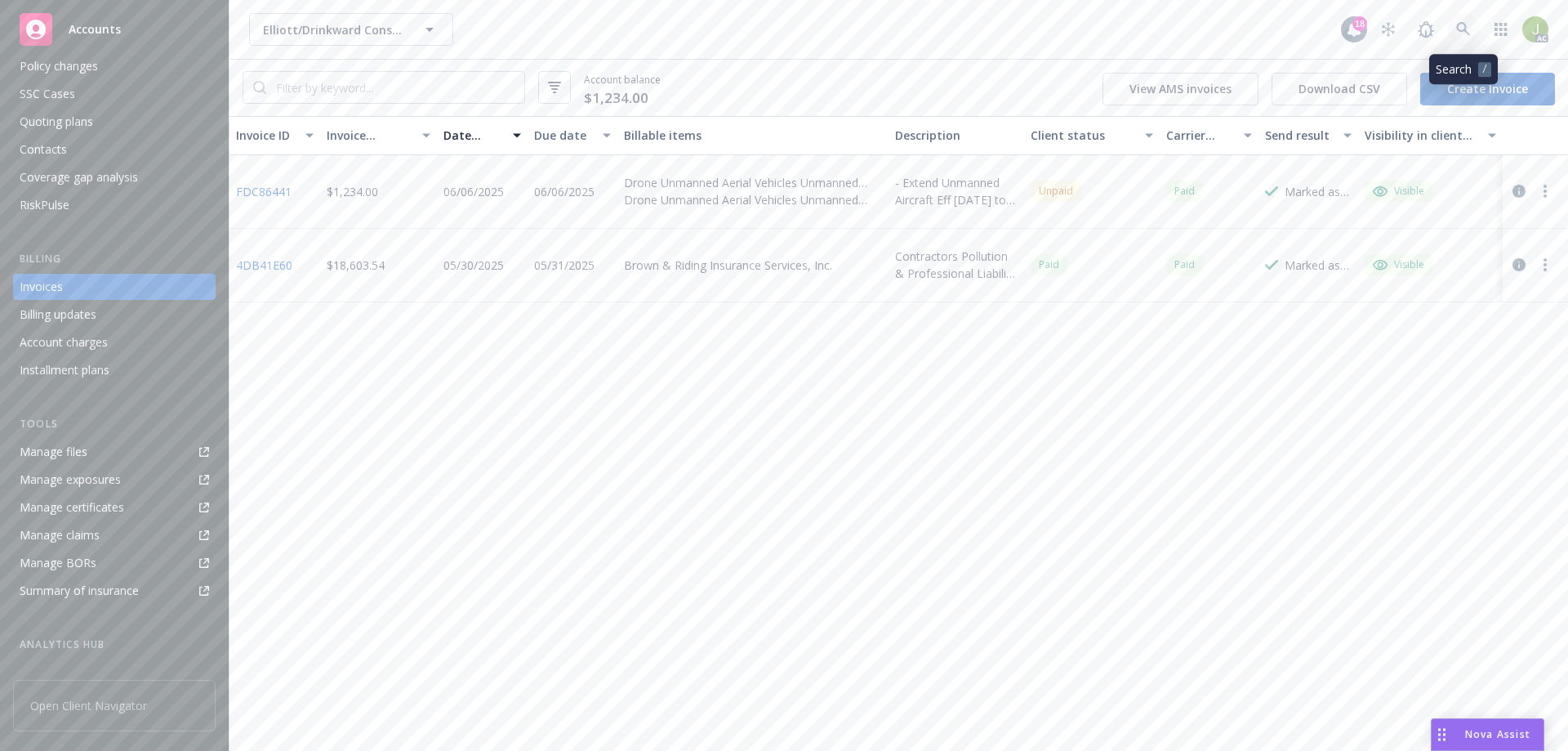 click 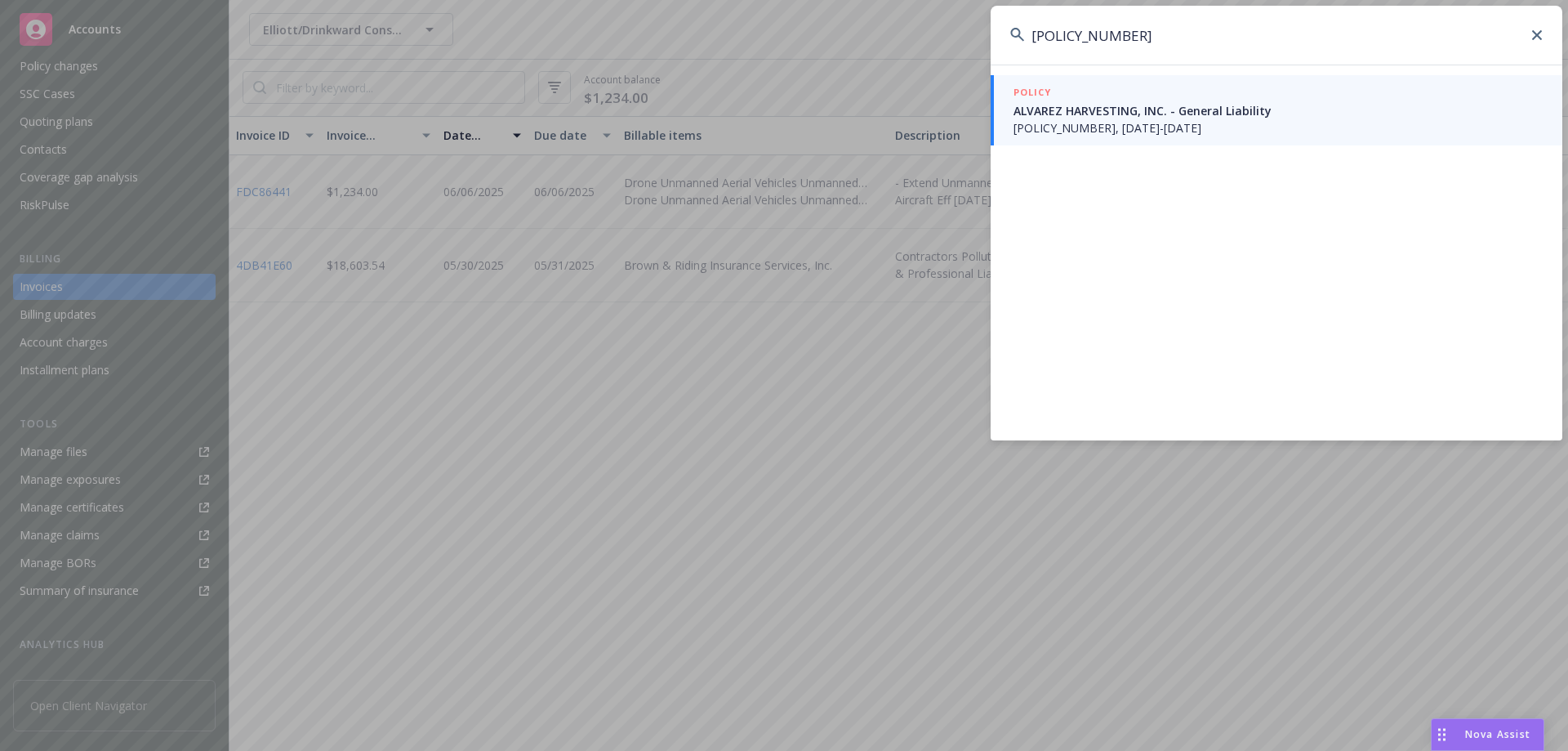 type on "[POLICY_NUMBER]" 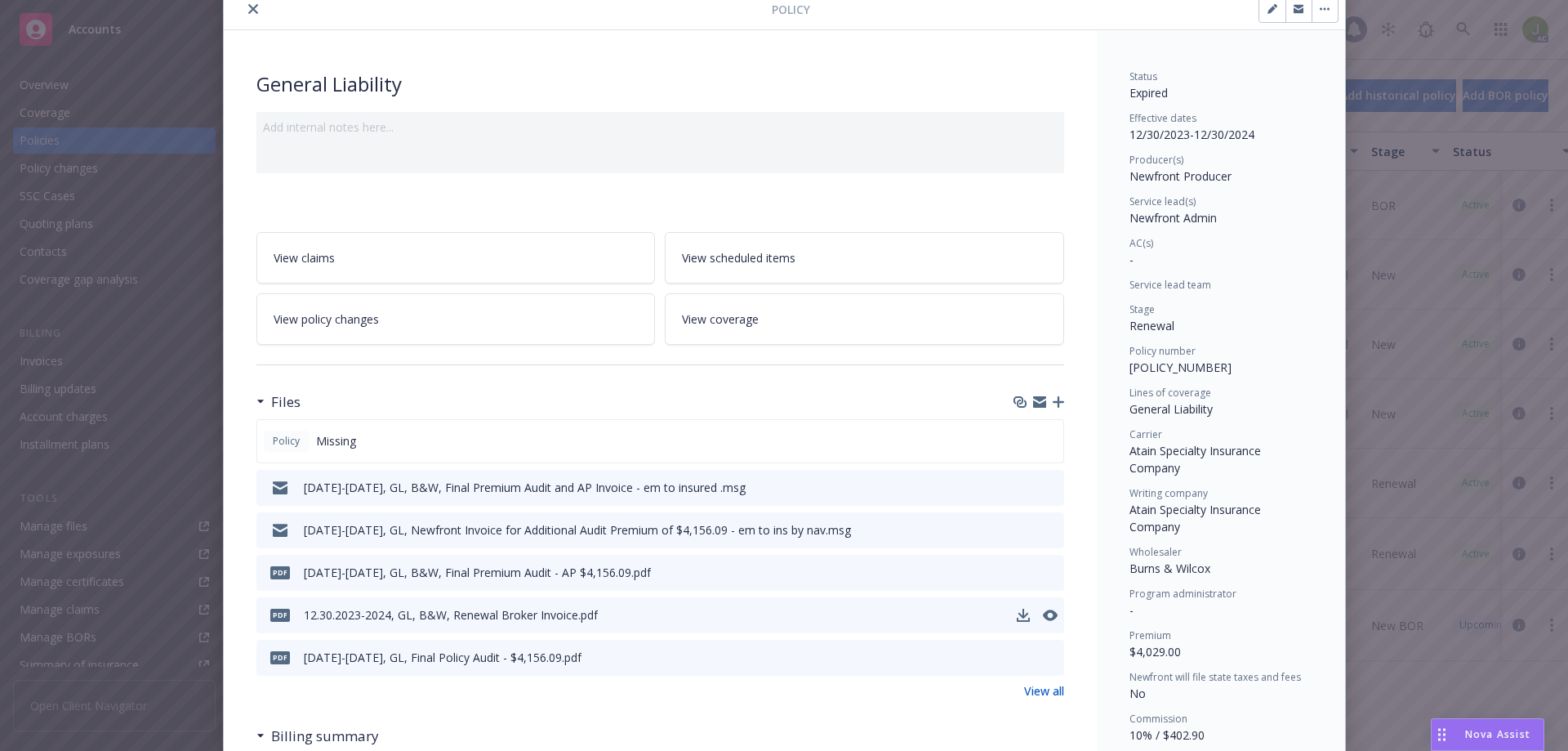 scroll, scrollTop: 82, scrollLeft: 0, axis: vertical 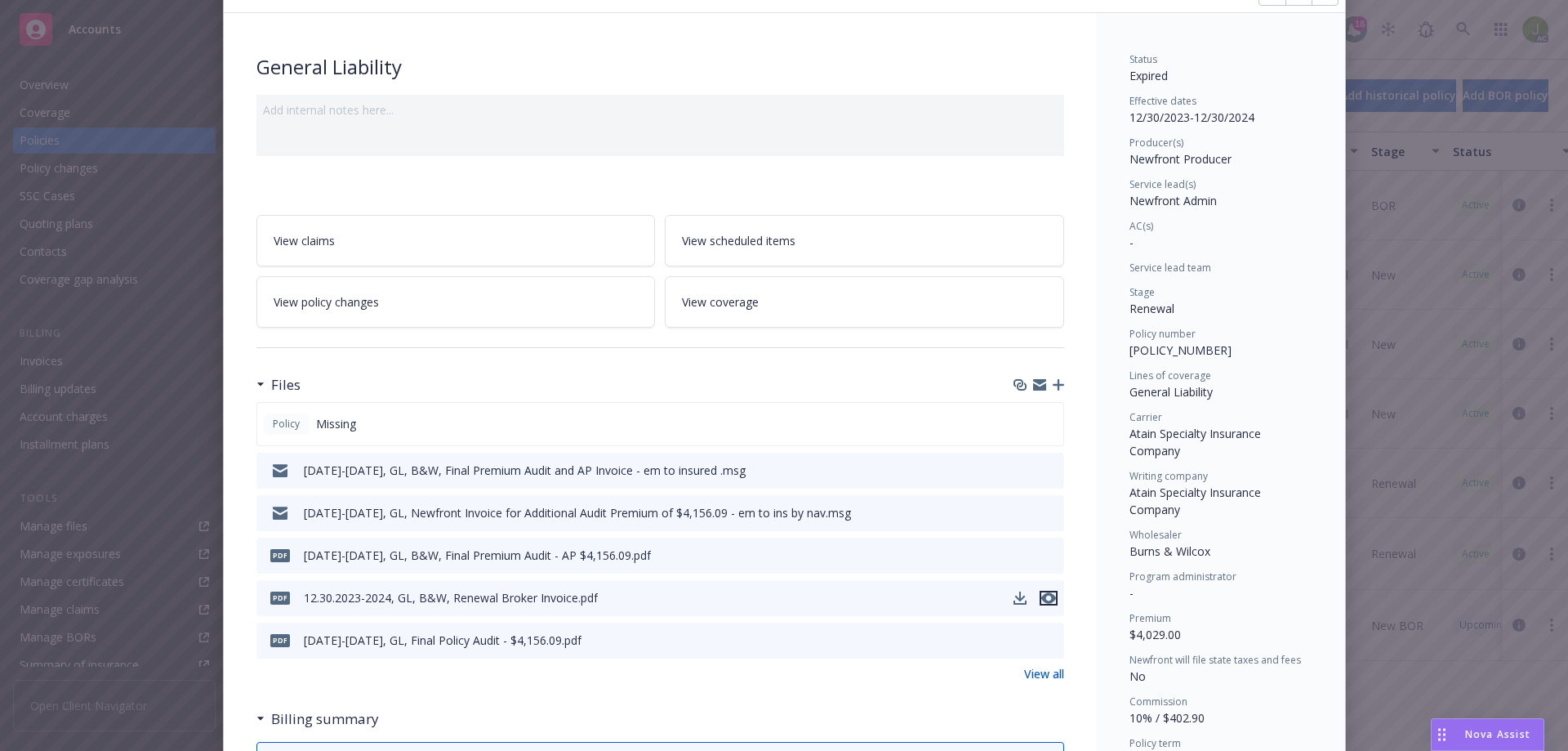 drag, startPoint x: 1042, startPoint y: 597, endPoint x: 926, endPoint y: 600, distance: 116.0388 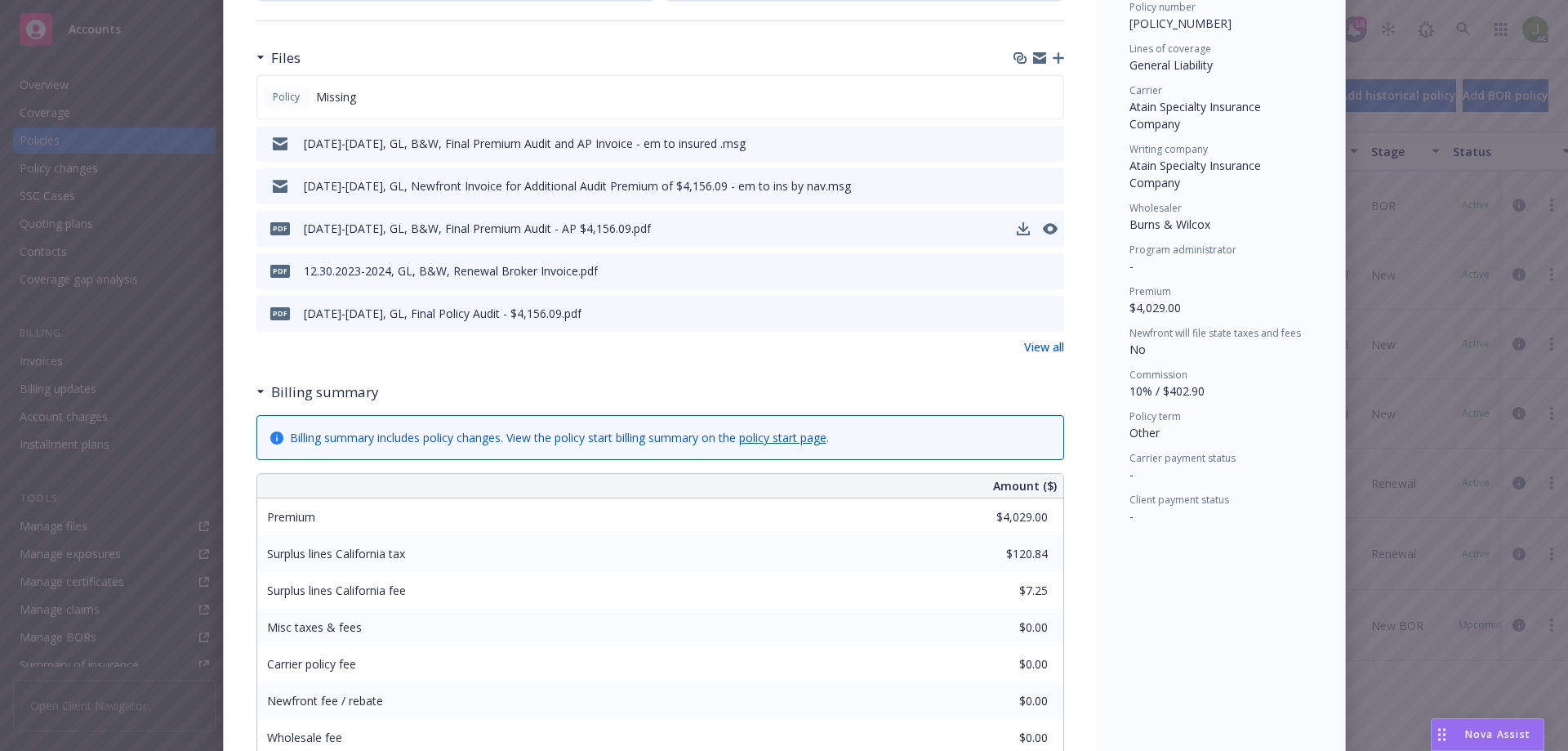 scroll, scrollTop: 490, scrollLeft: 0, axis: vertical 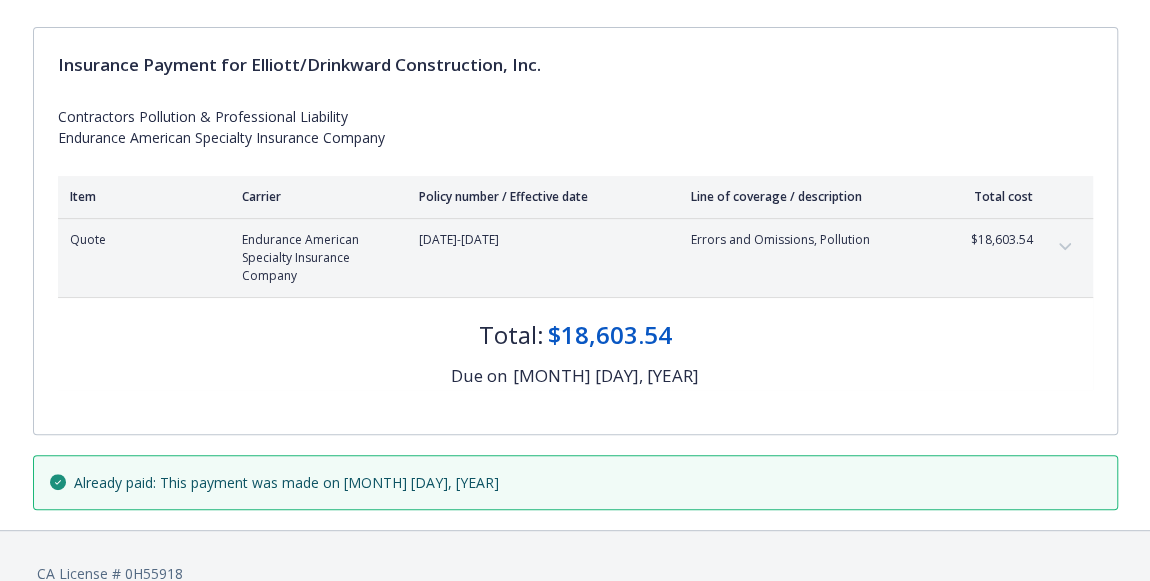 click at bounding box center [1065, 247] 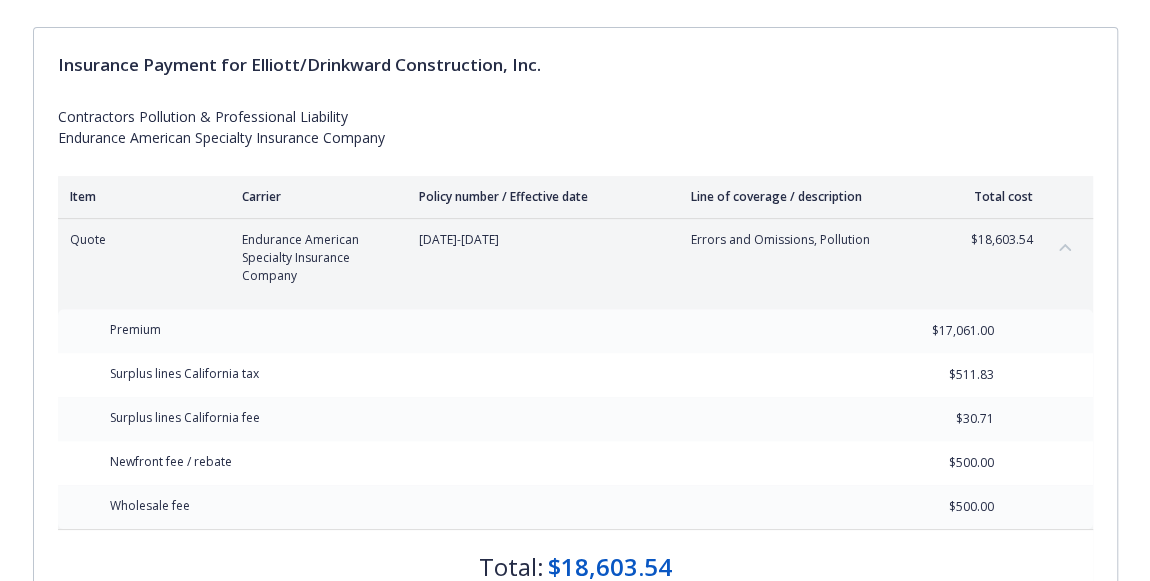 click on "Insurance Payment for Elliott/Drinkward Construction, Inc. Contractors Pollution & Professional Liability
Endurance American Specialty Insurance Company Item Carrier Policy number / Effective date Line of coverage / description Total cost Quote Endurance American Specialty Insurance Company 05/31/2025-08/01/2026 Errors and Omissions, Pollution $18,603.54 Premium $17,061.00 Surplus lines California tax $511.83 Surplus lines California fee $30.71 Newfront fee / rebate $500.00 Wholesale fee $500.00 Total: $18,603.54 Due on May 31, 2025" at bounding box center (575, 347) 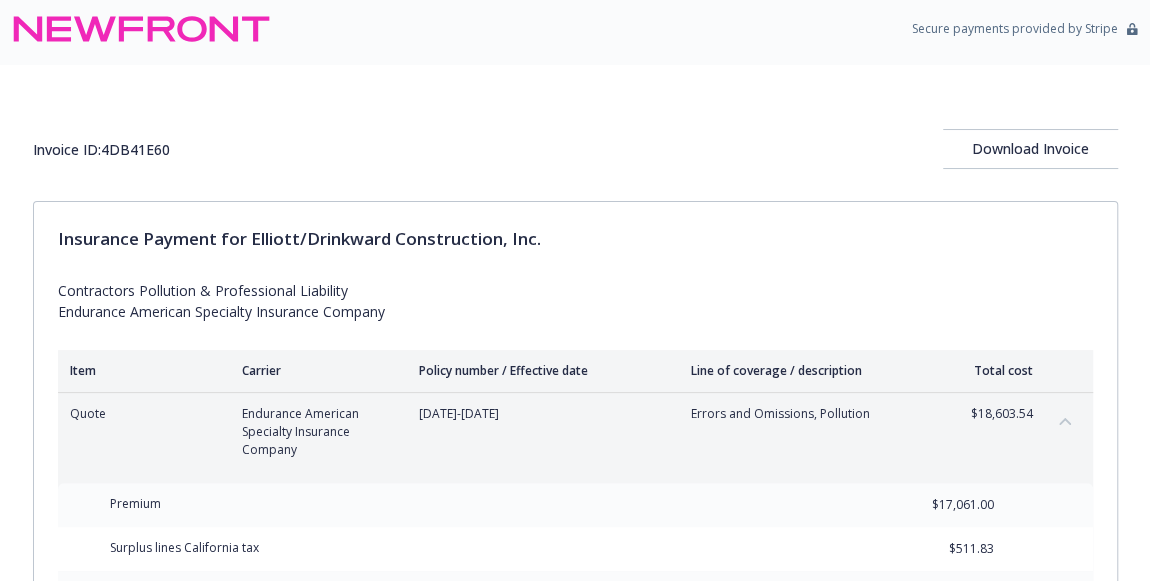 scroll, scrollTop: 6, scrollLeft: 0, axis: vertical 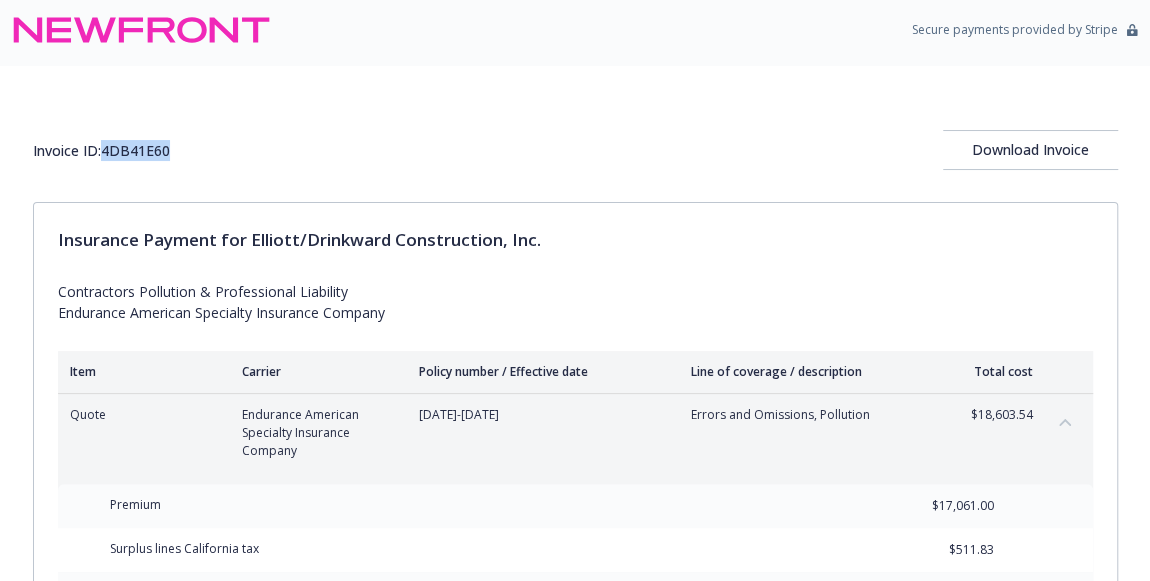 drag, startPoint x: 176, startPoint y: 144, endPoint x: 108, endPoint y: 151, distance: 68.359344 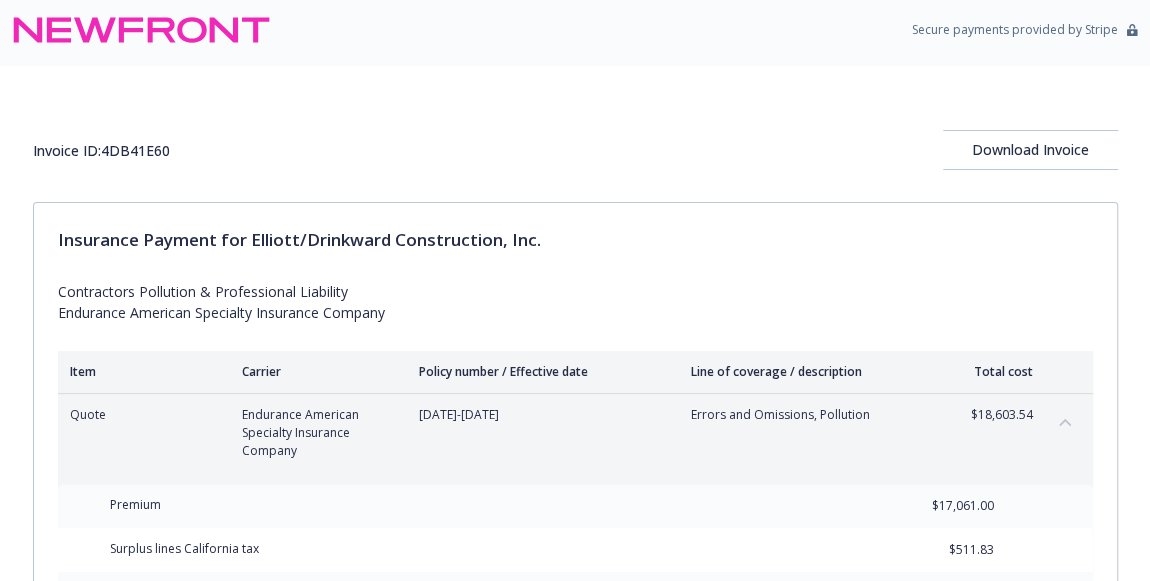 click on "Contractors Pollution & Professional Liability
Endurance American Specialty Insurance Company" at bounding box center (575, 302) 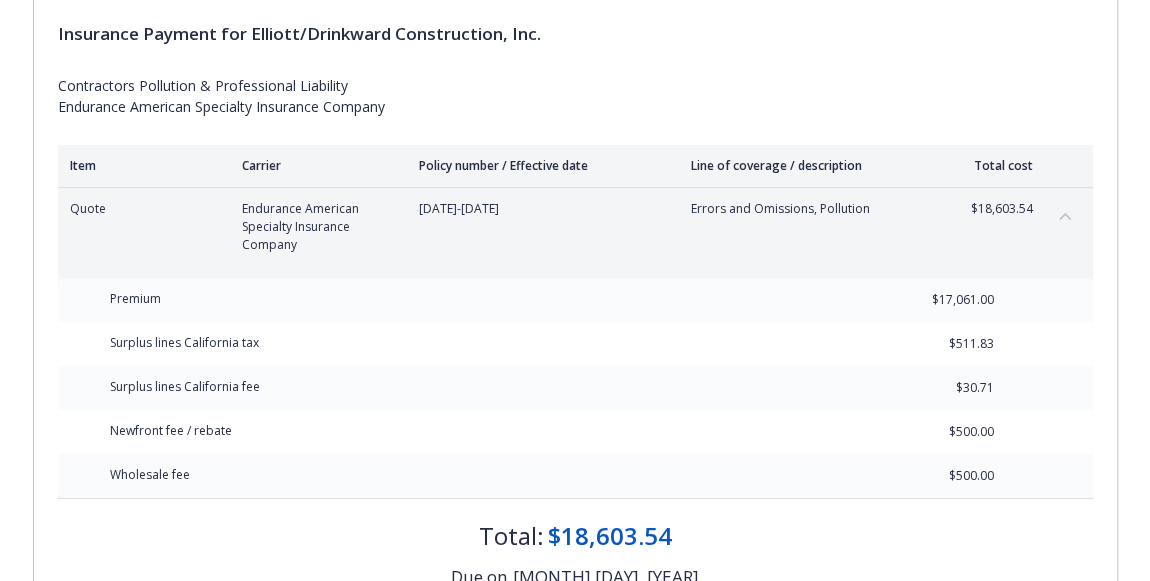 scroll, scrollTop: 212, scrollLeft: 0, axis: vertical 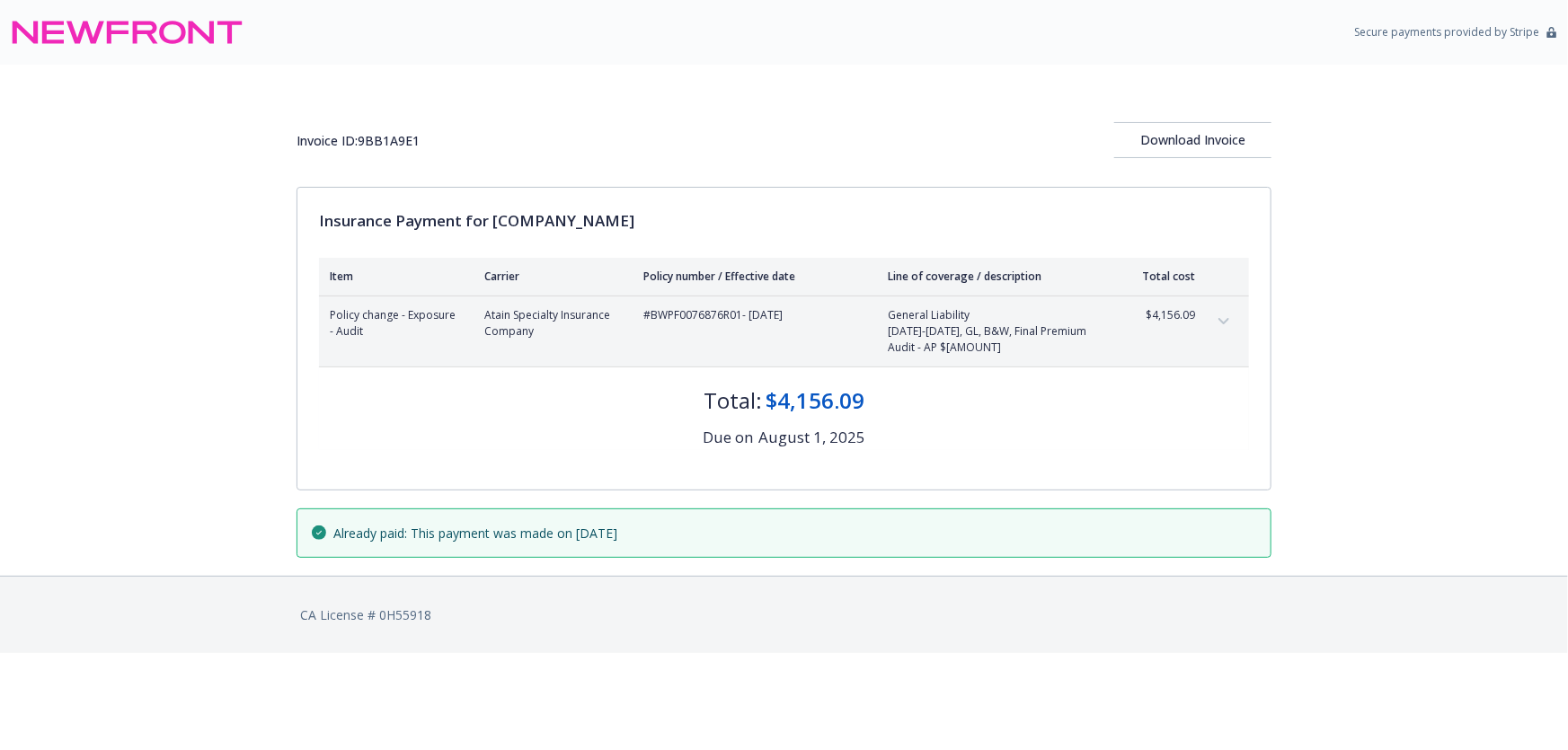 click at bounding box center [1224, 322] 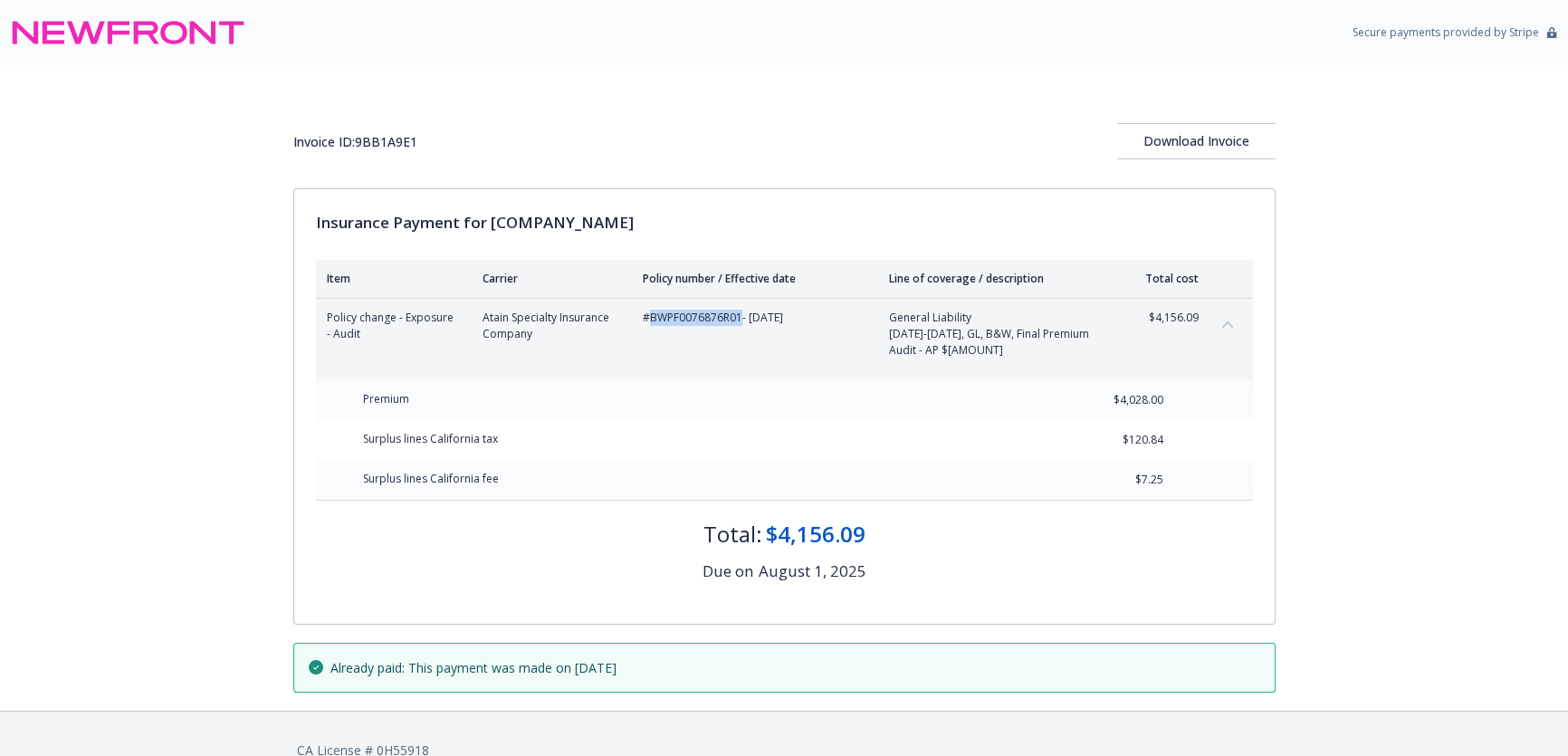 drag, startPoint x: 739, startPoint y: 314, endPoint x: 651, endPoint y: 317, distance: 88.05112 